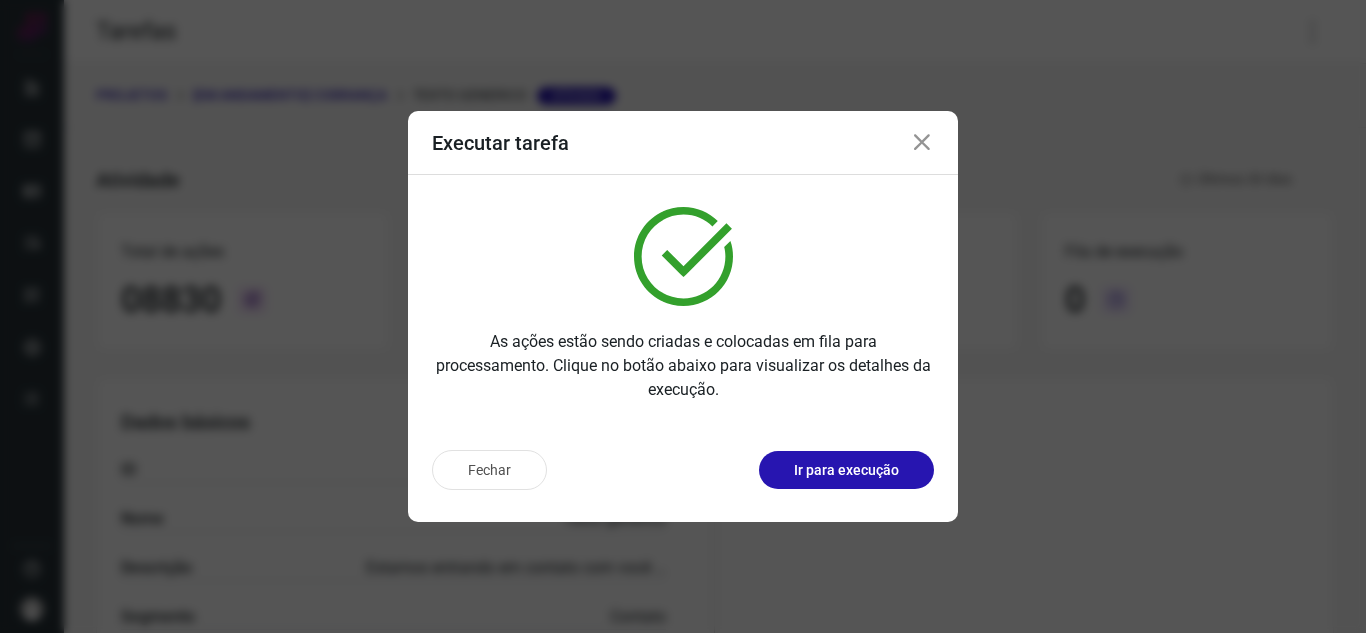 scroll, scrollTop: 0, scrollLeft: 0, axis: both 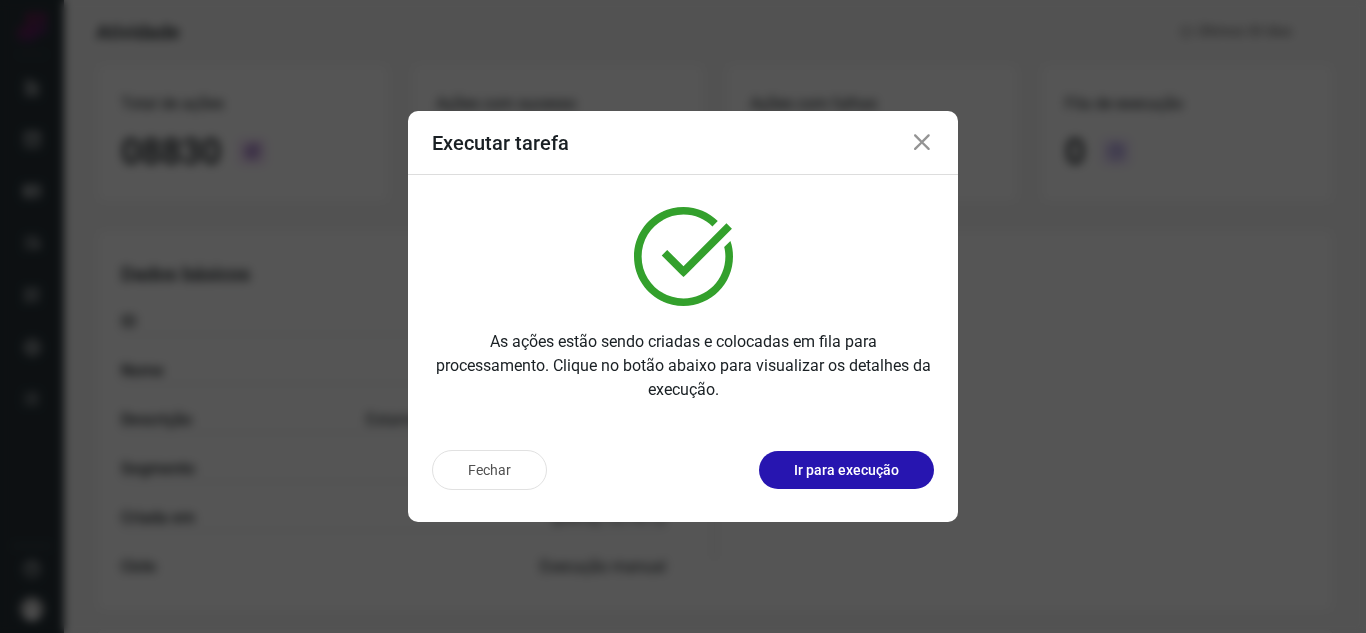 drag, startPoint x: 945, startPoint y: 143, endPoint x: 928, endPoint y: 143, distance: 17 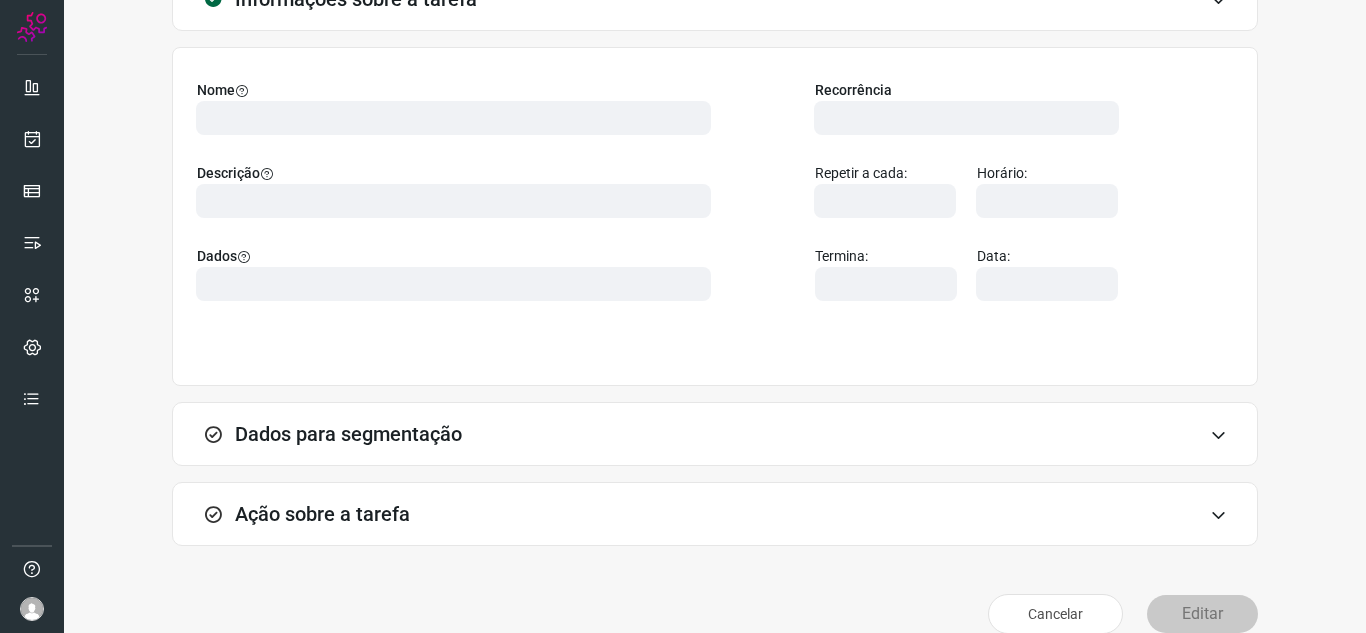 type on "569901" 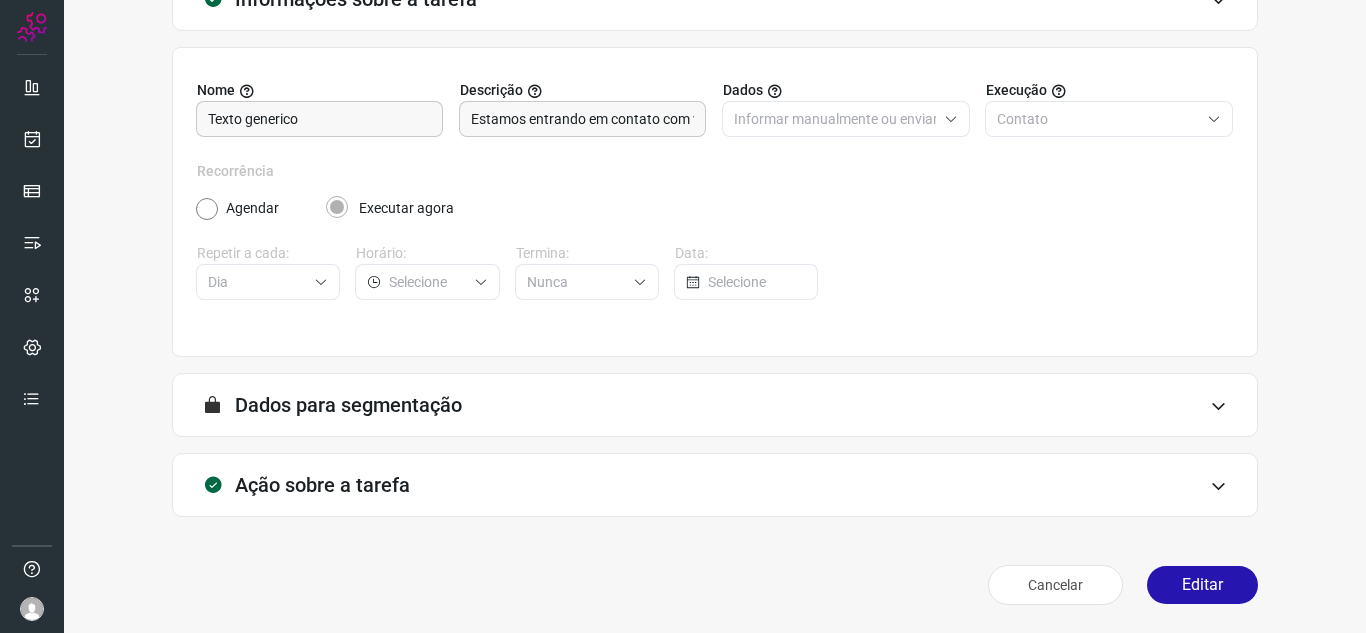 click on "Ação sobre a tarefa" at bounding box center (715, 485) 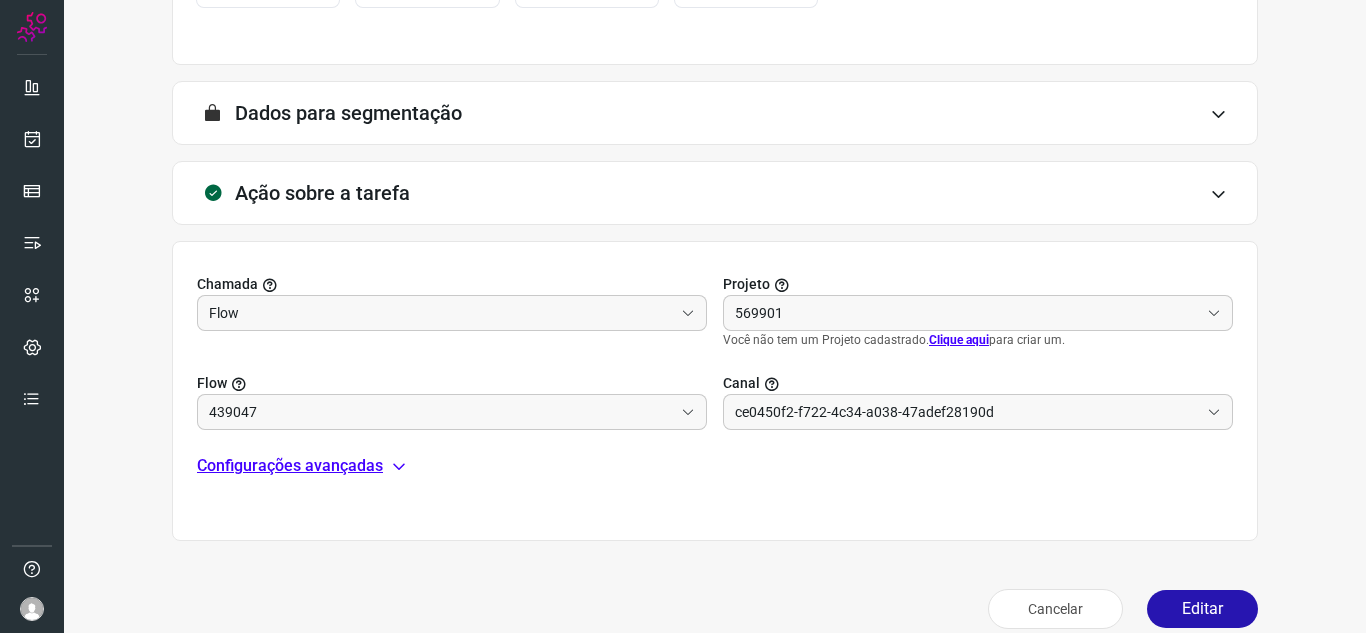 scroll, scrollTop: 464, scrollLeft: 0, axis: vertical 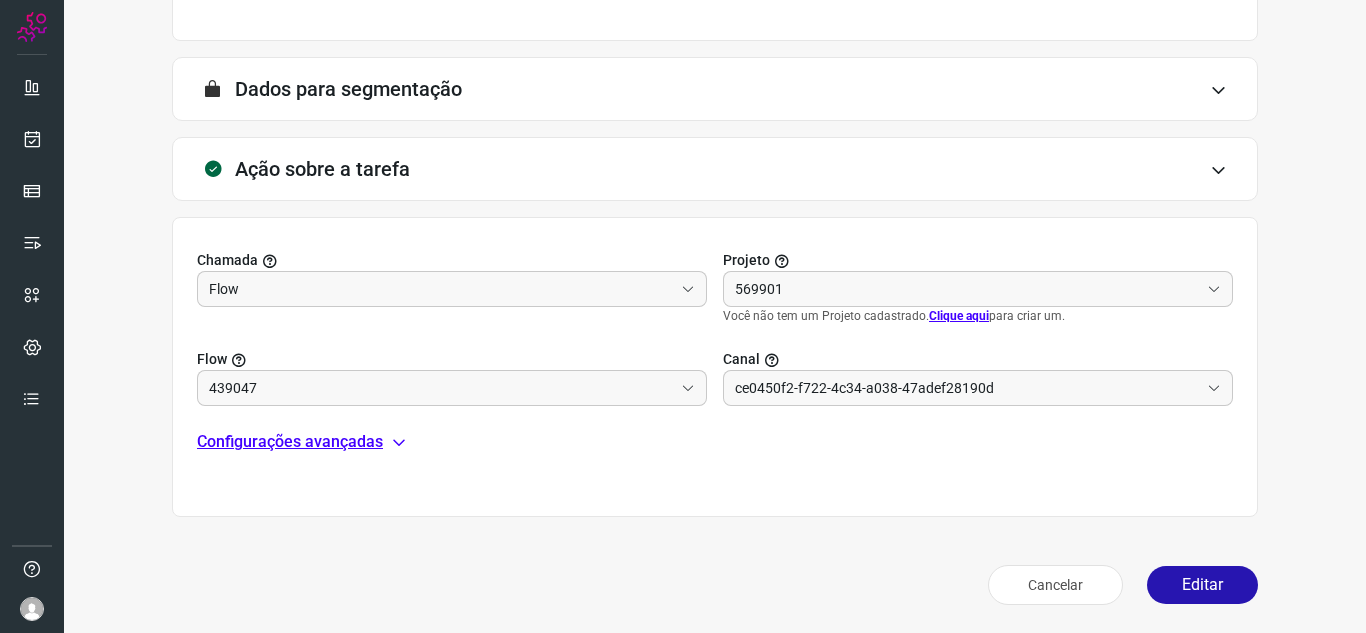 type on "Texto generico" 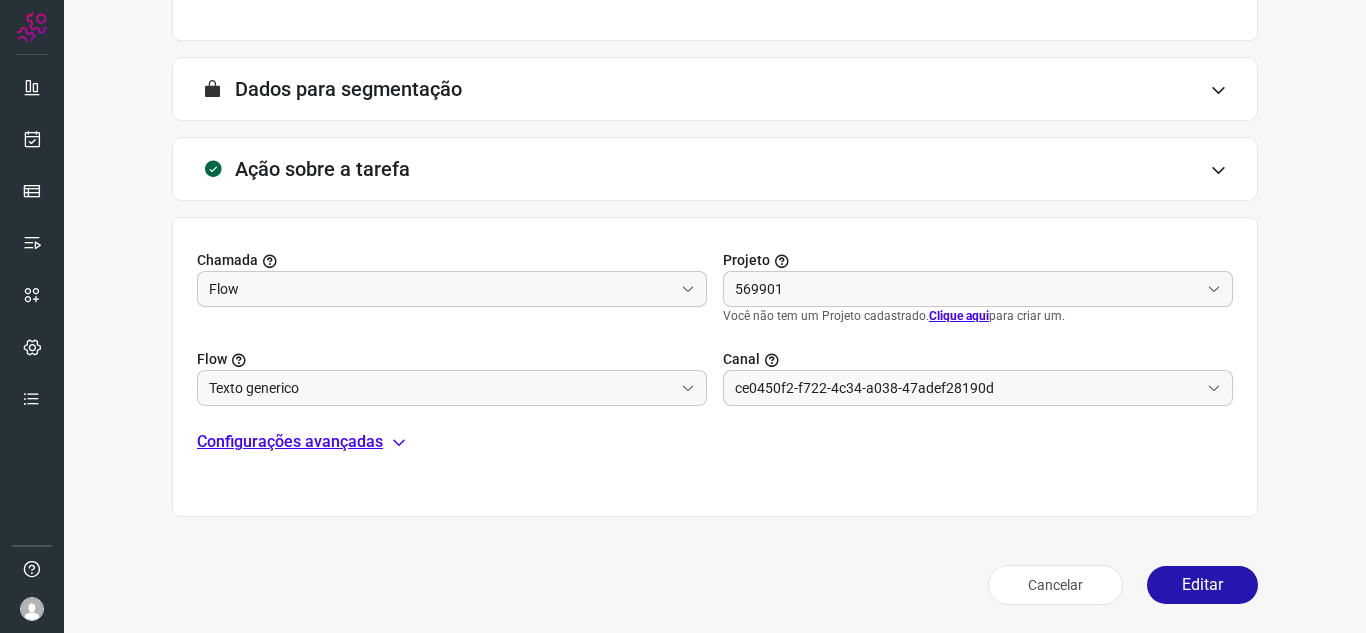 type on "Cobrança" 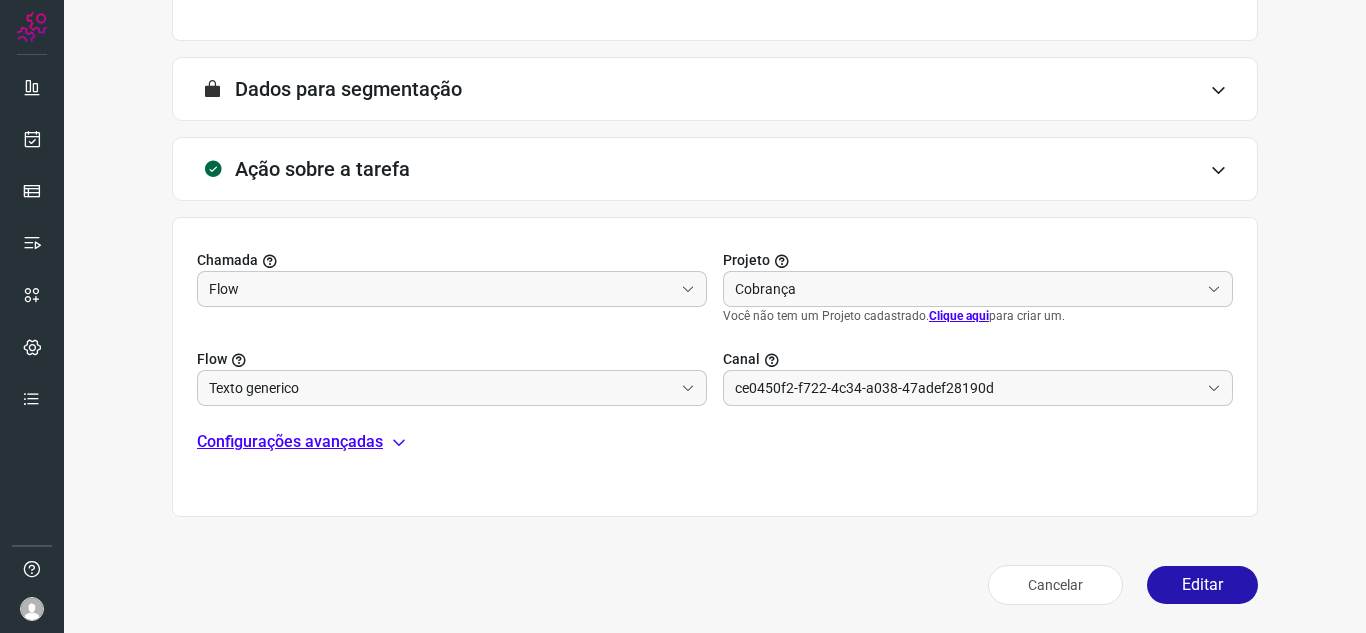 click on "Configurações avançadas" at bounding box center [290, 442] 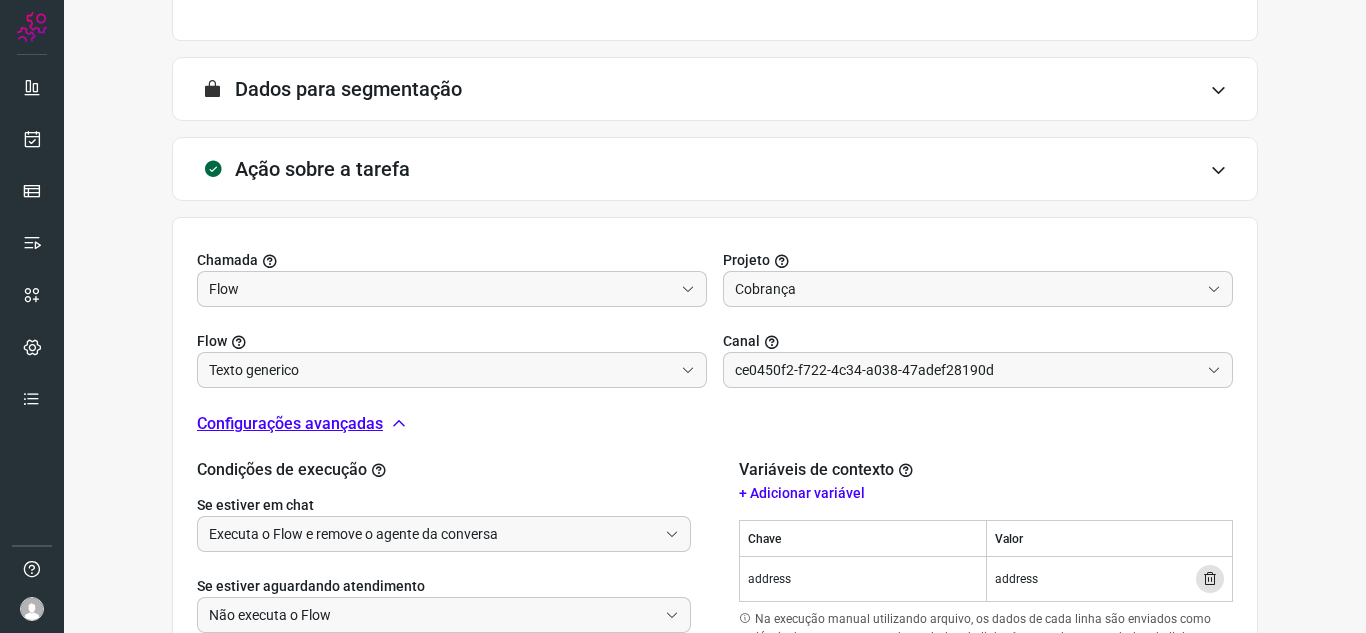type on "Amigo 0800" 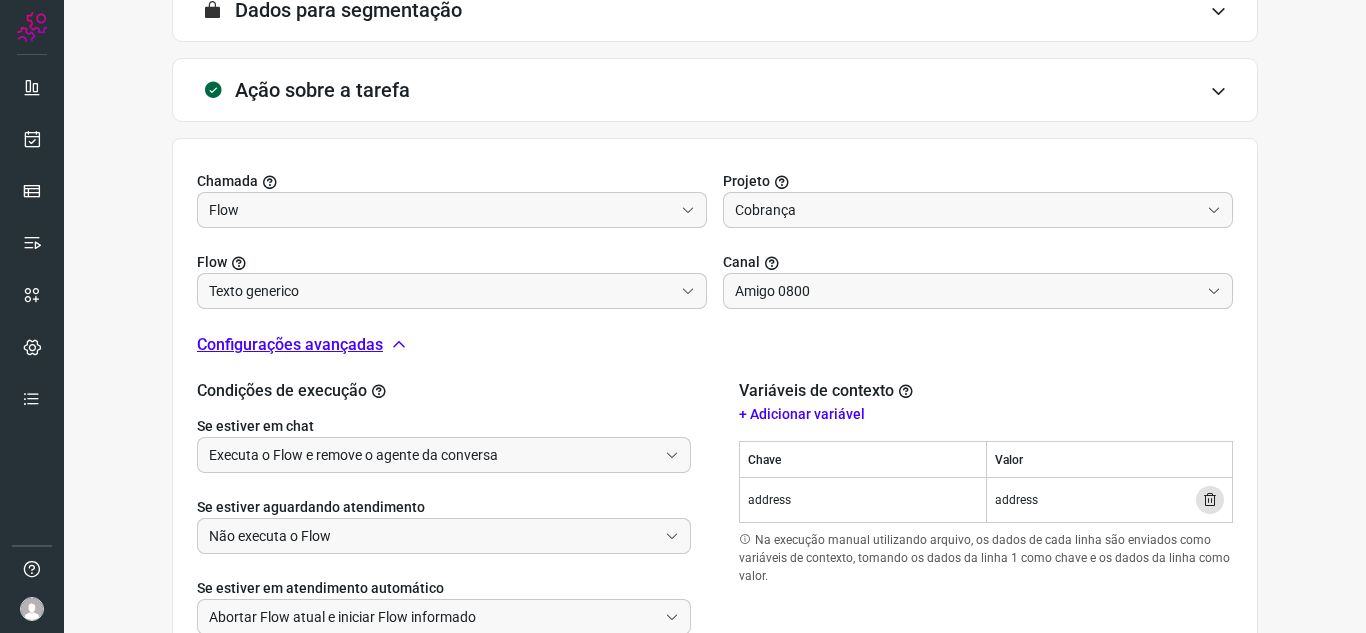 scroll, scrollTop: 664, scrollLeft: 0, axis: vertical 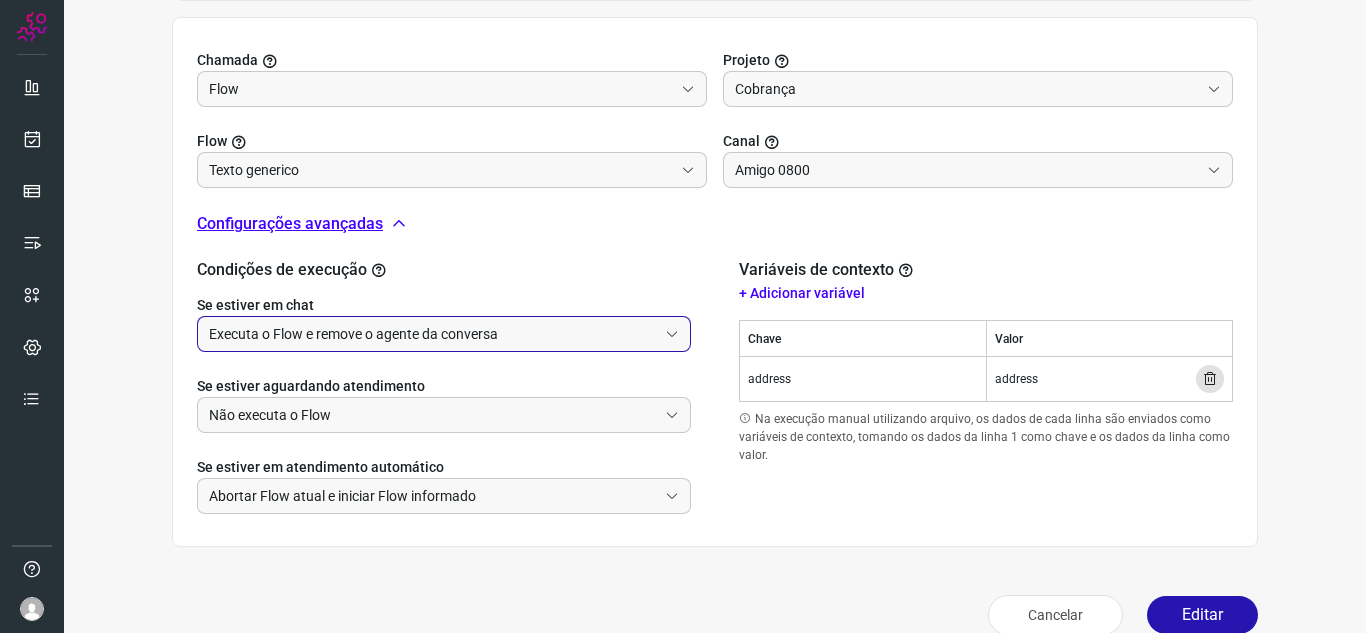 click on "Executa o Flow e remove o agente da conversa" at bounding box center (433, 334) 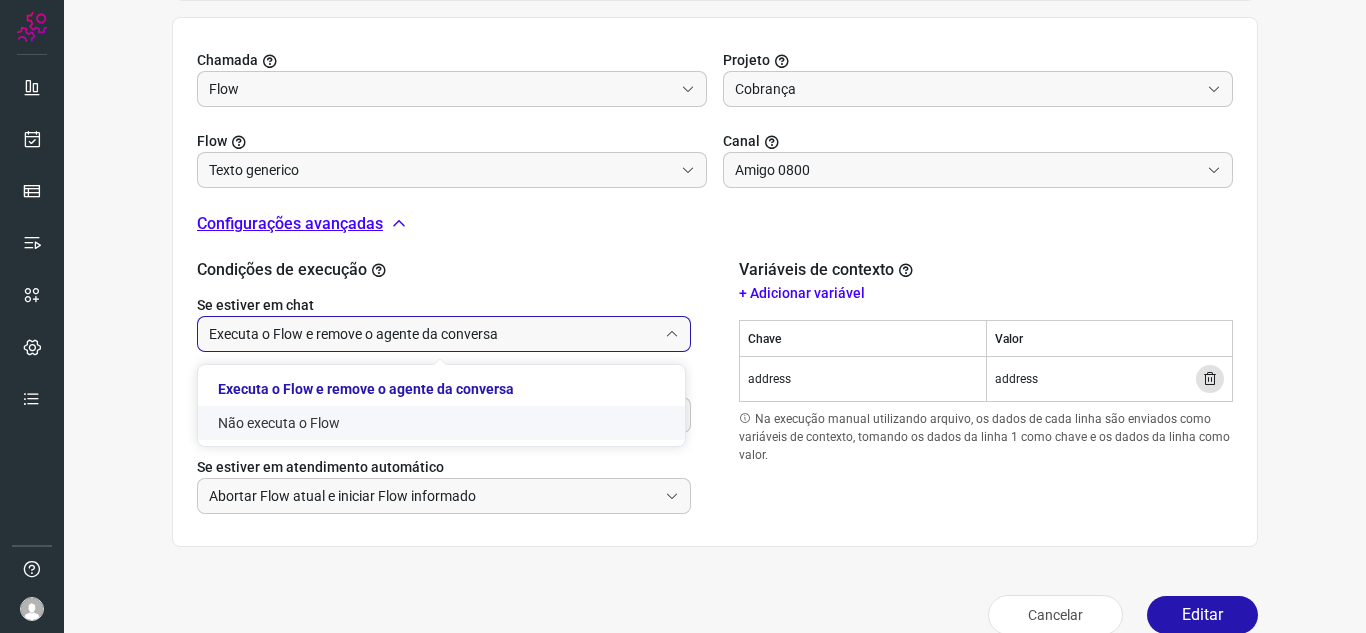 click on "Não executa o Flow" 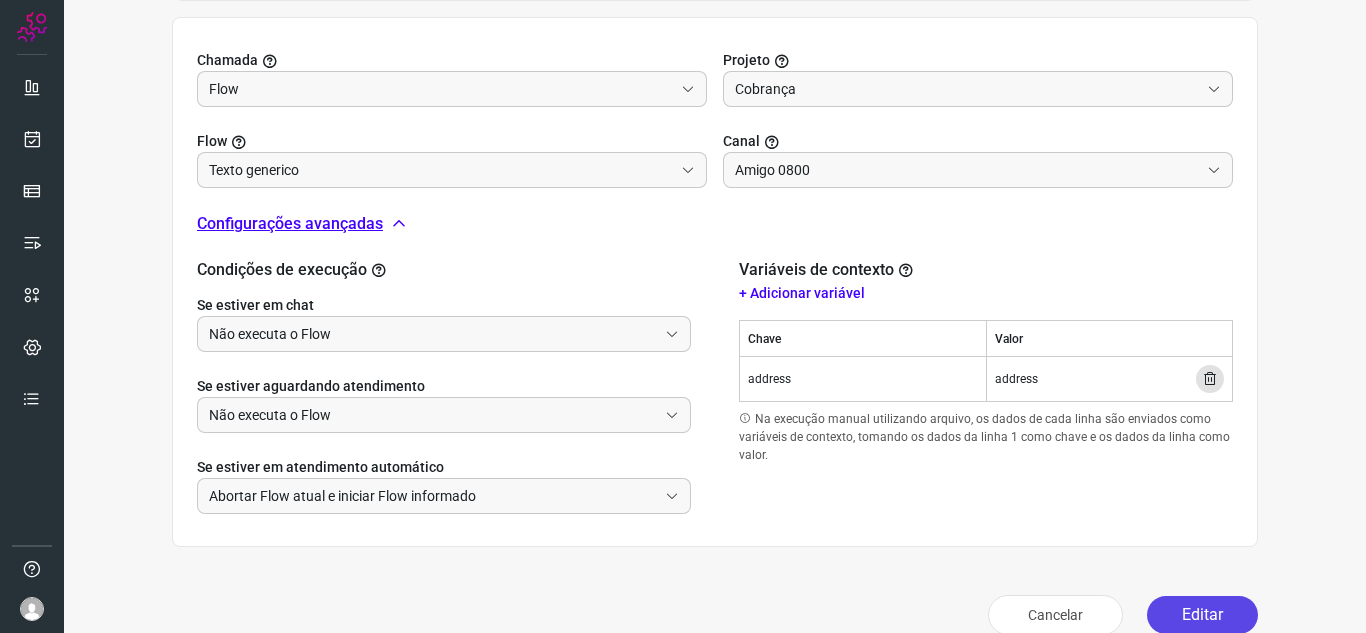 click on "Editar" at bounding box center (1202, 615) 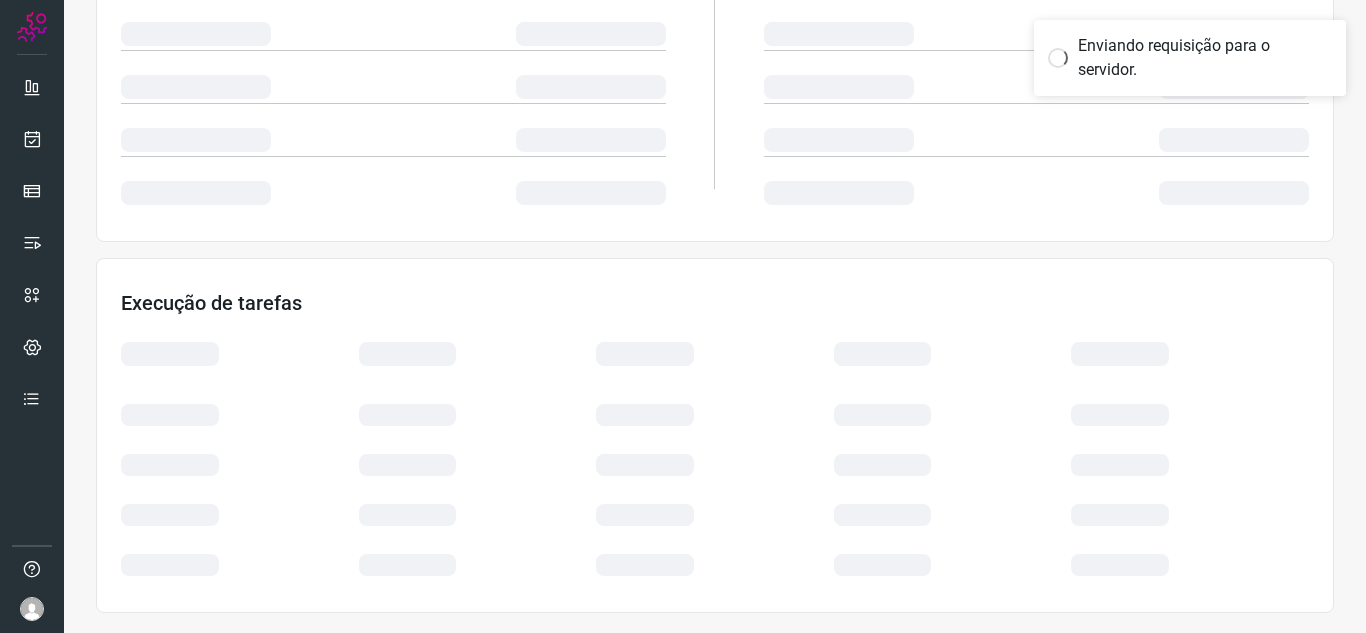 scroll, scrollTop: 400, scrollLeft: 0, axis: vertical 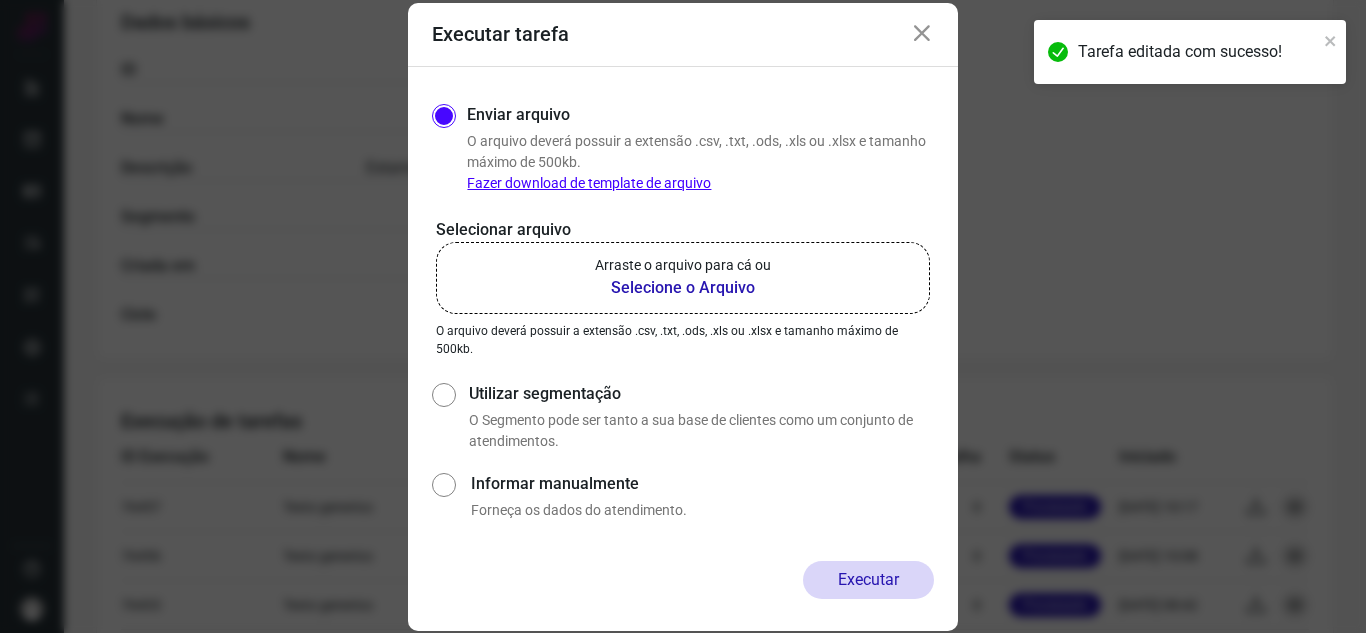click on "Selecione o Arquivo" at bounding box center [683, 288] 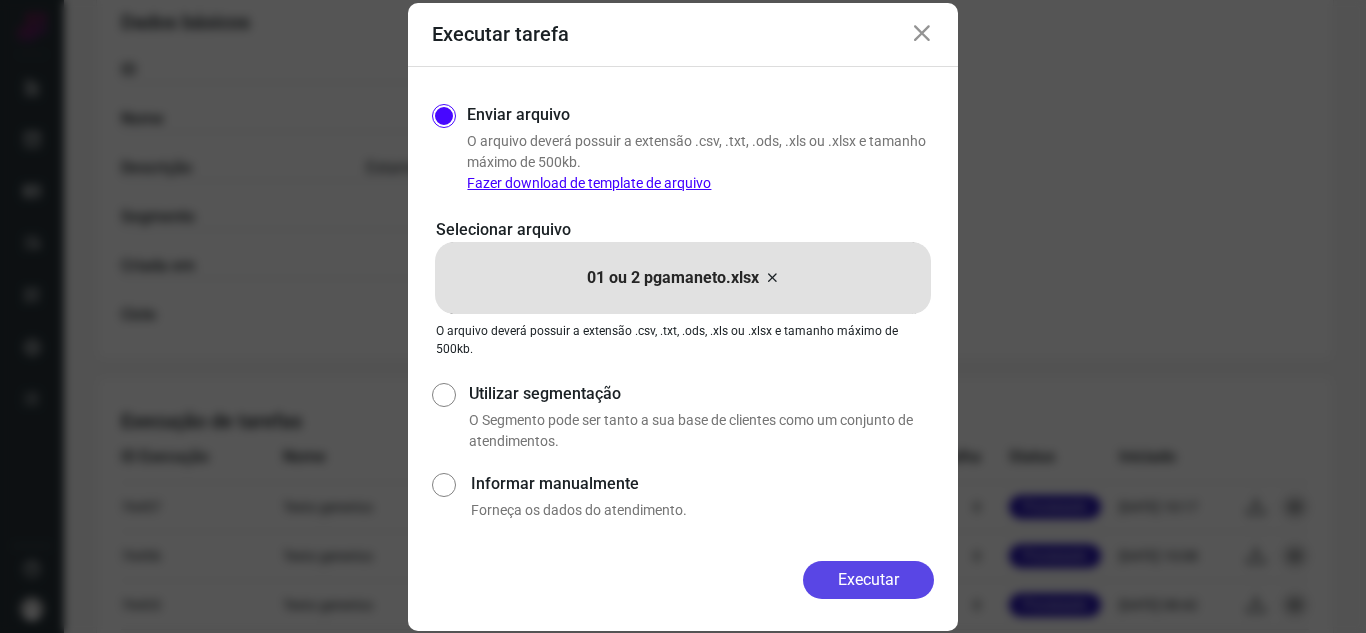click on "Executar" at bounding box center [868, 580] 